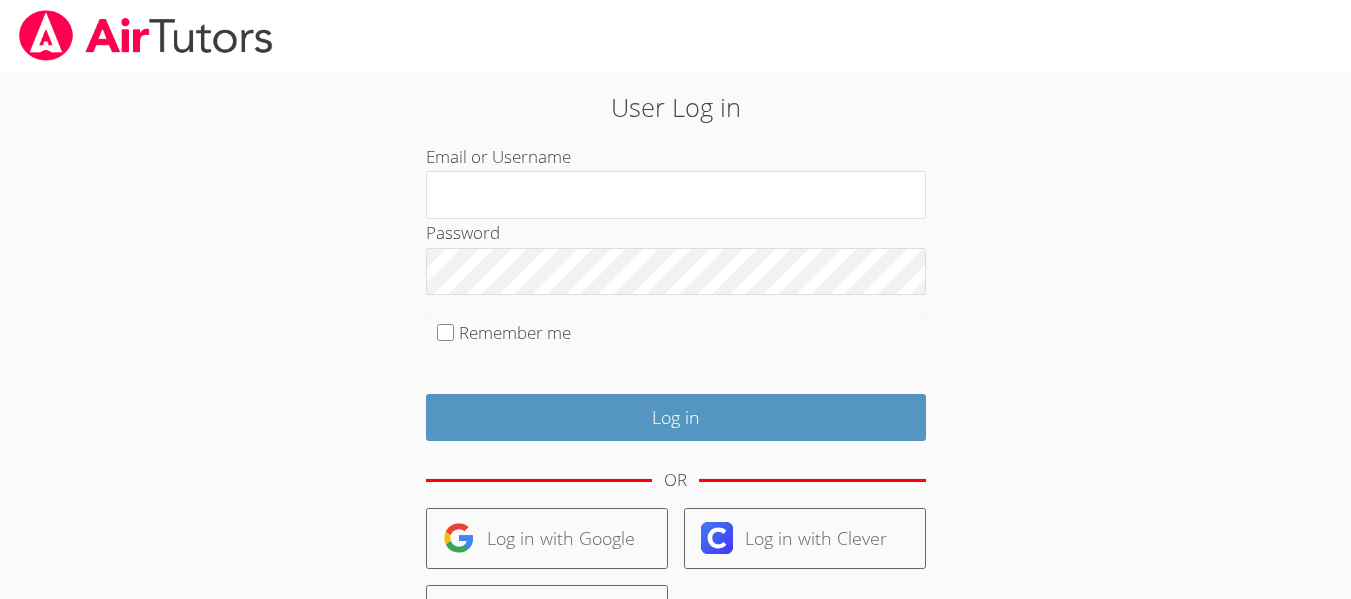 scroll, scrollTop: 0, scrollLeft: 0, axis: both 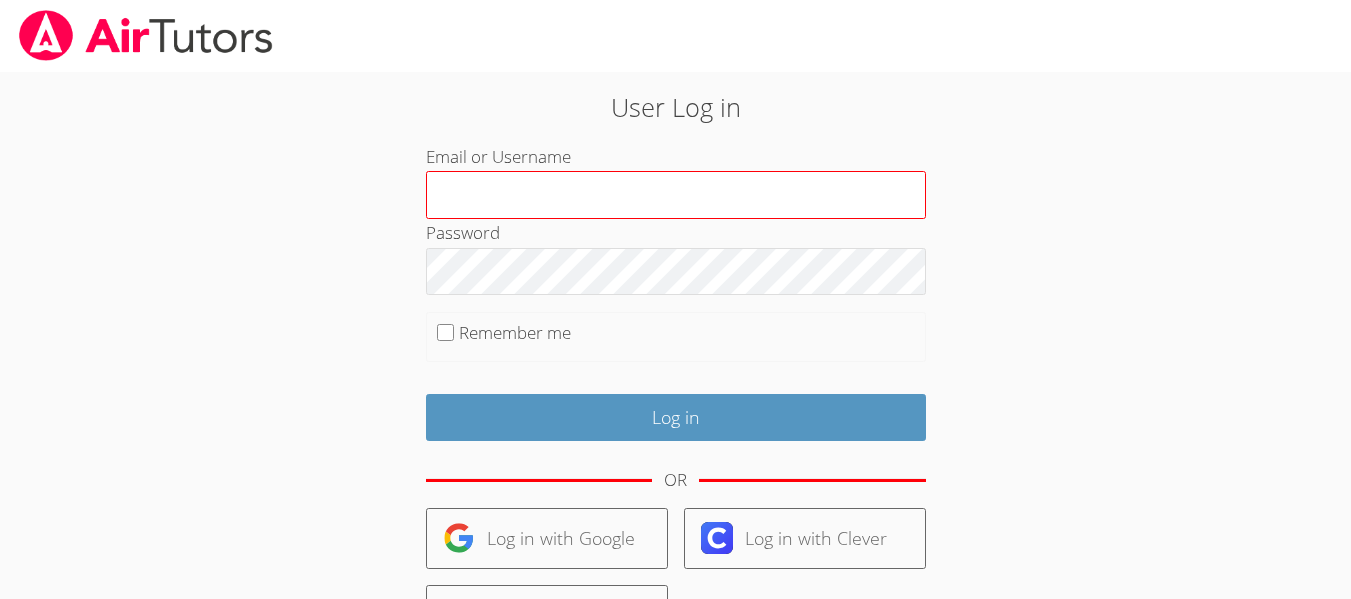 click on "Email or Username" at bounding box center (676, 195) 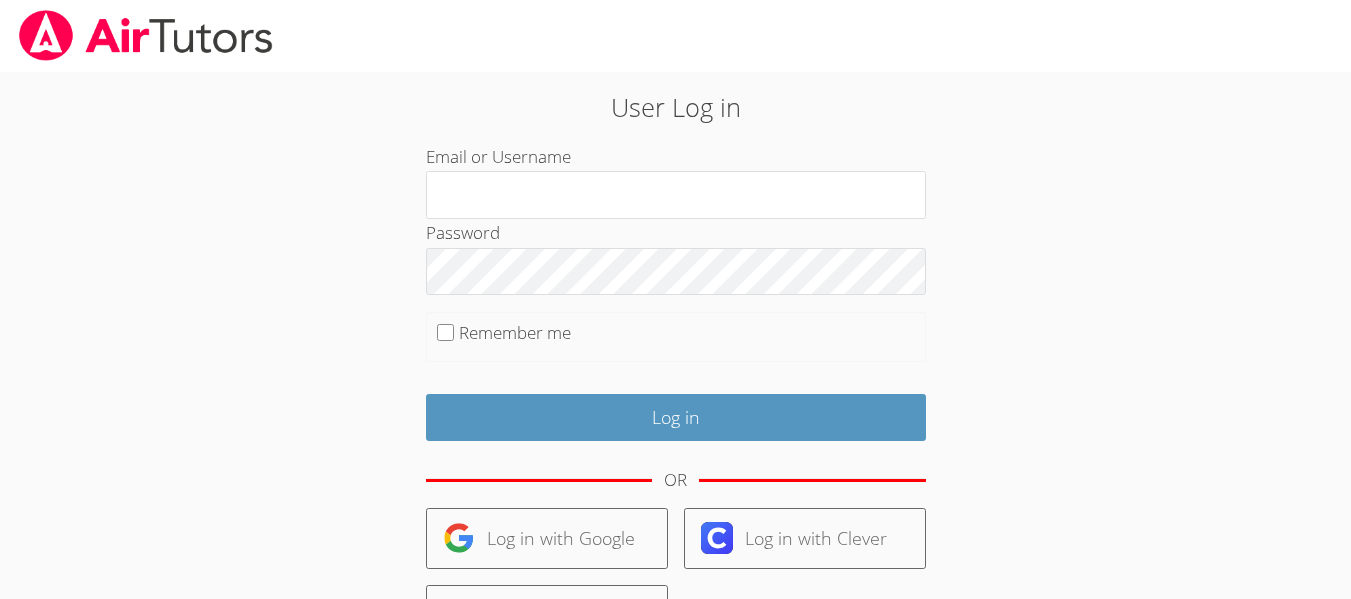 type on "[EMAIL]" 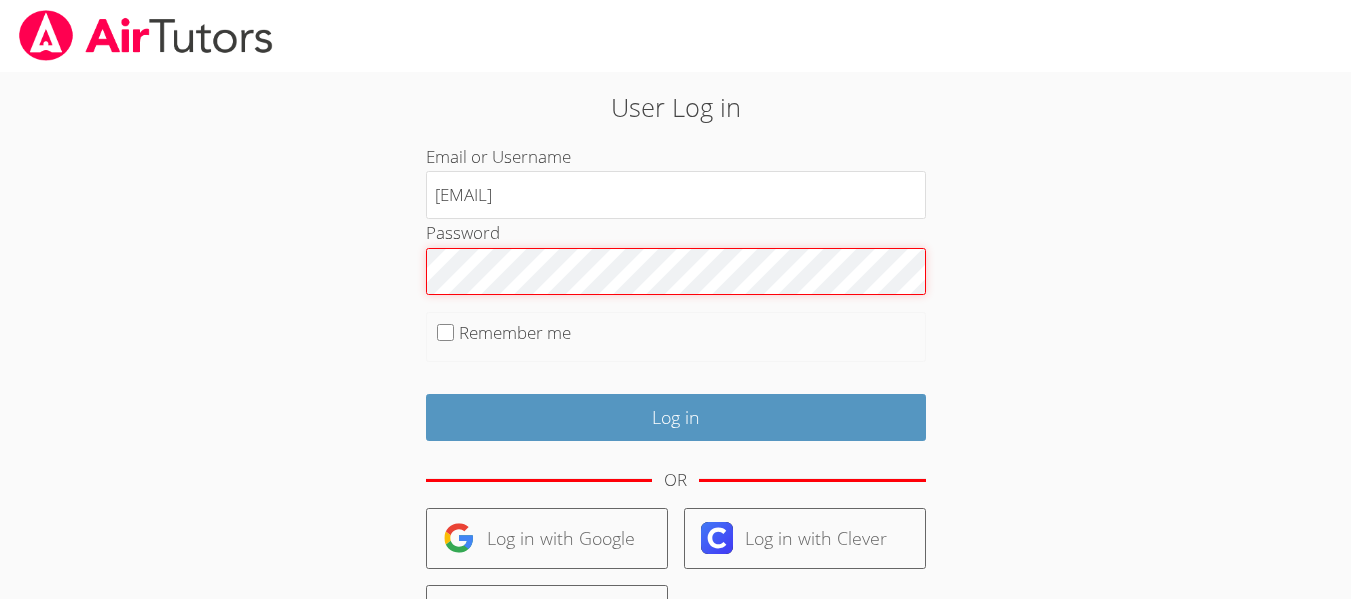 click on "Log in" at bounding box center [676, 417] 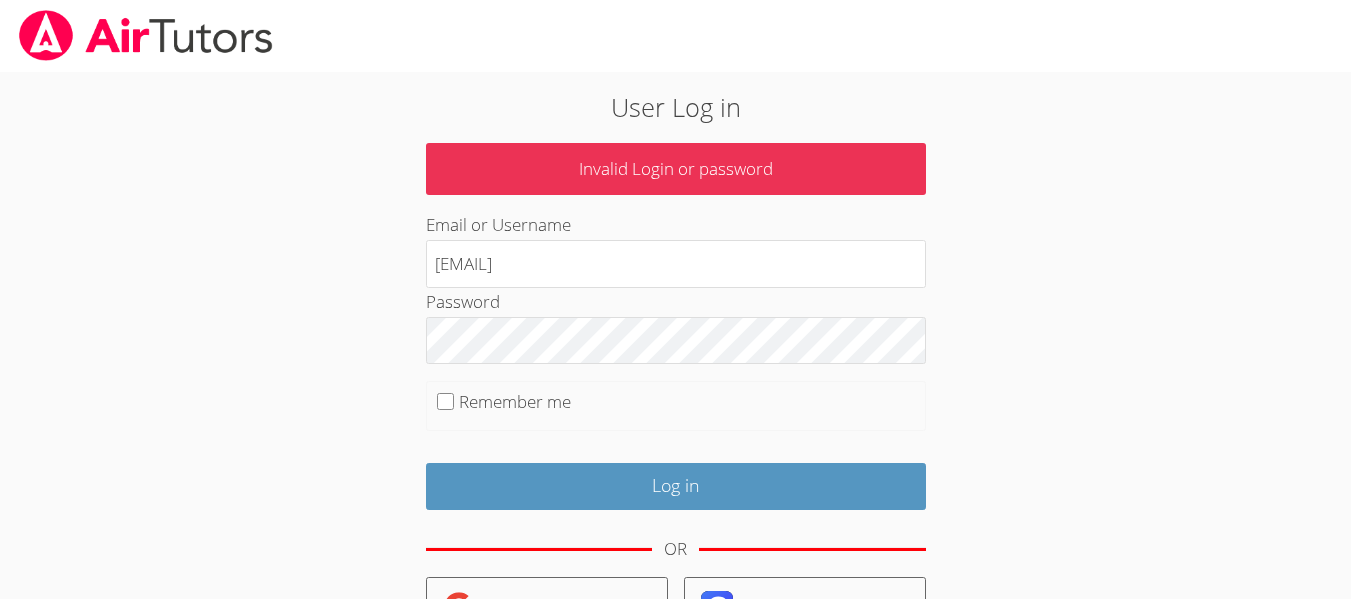 scroll, scrollTop: 0, scrollLeft: 0, axis: both 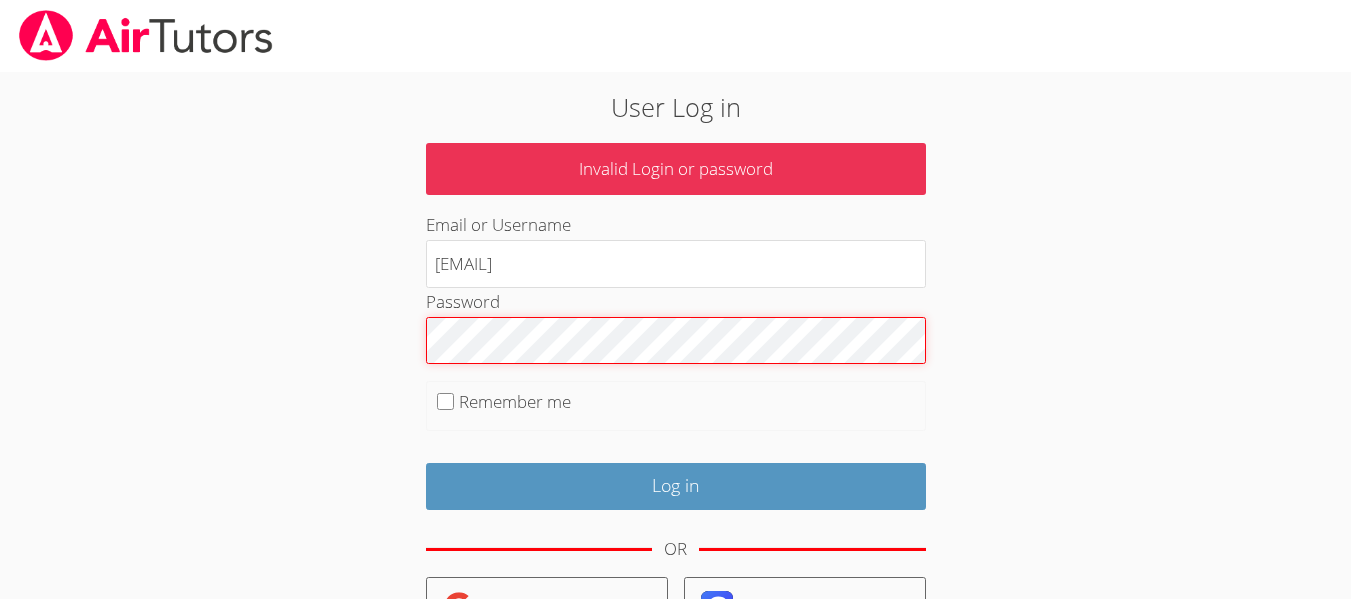 click on "Log in" at bounding box center (676, 486) 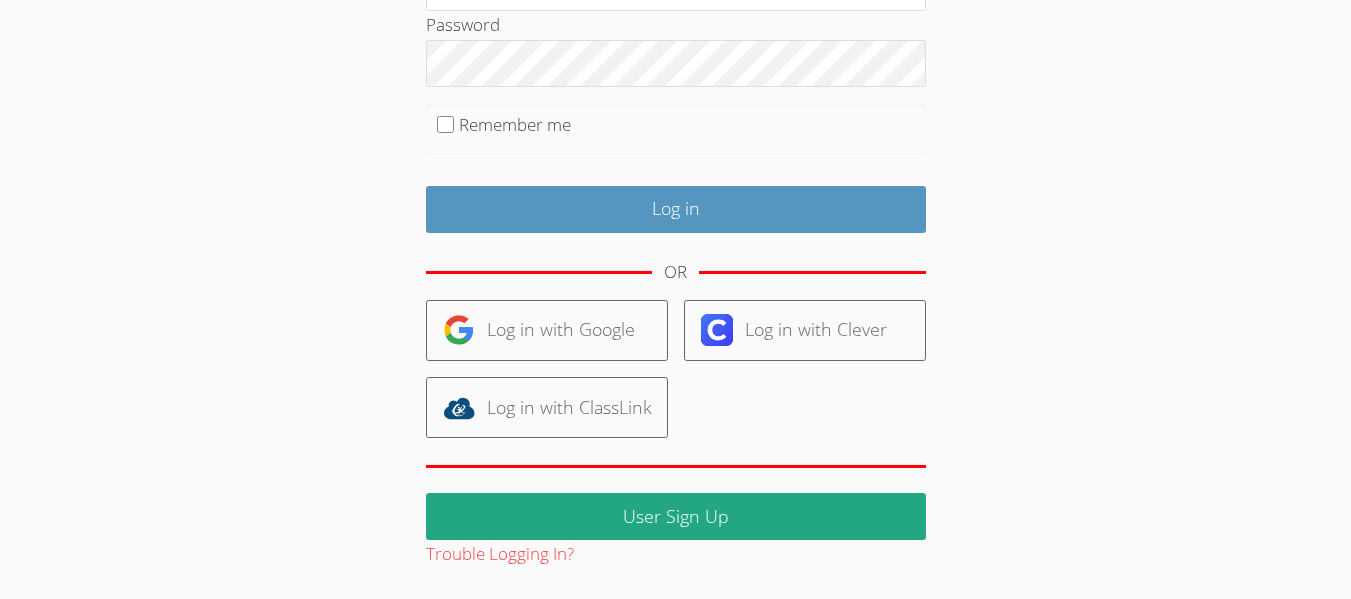 scroll, scrollTop: 0, scrollLeft: 0, axis: both 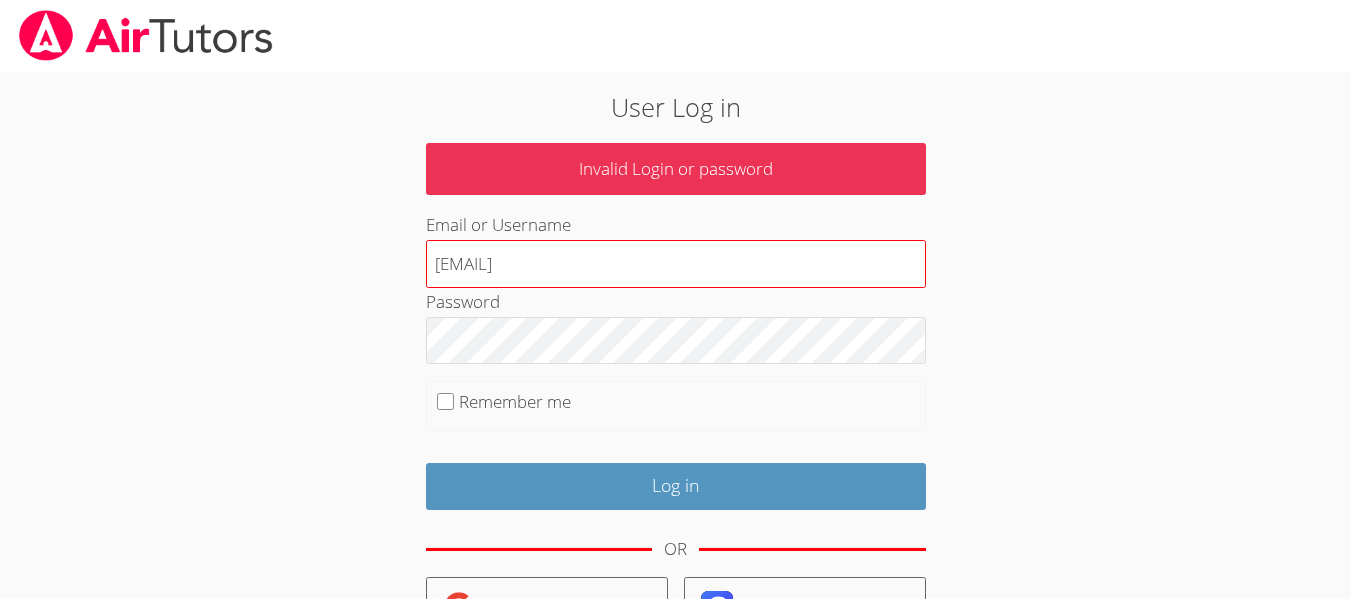 click on "[EMAIL]" at bounding box center [676, 264] 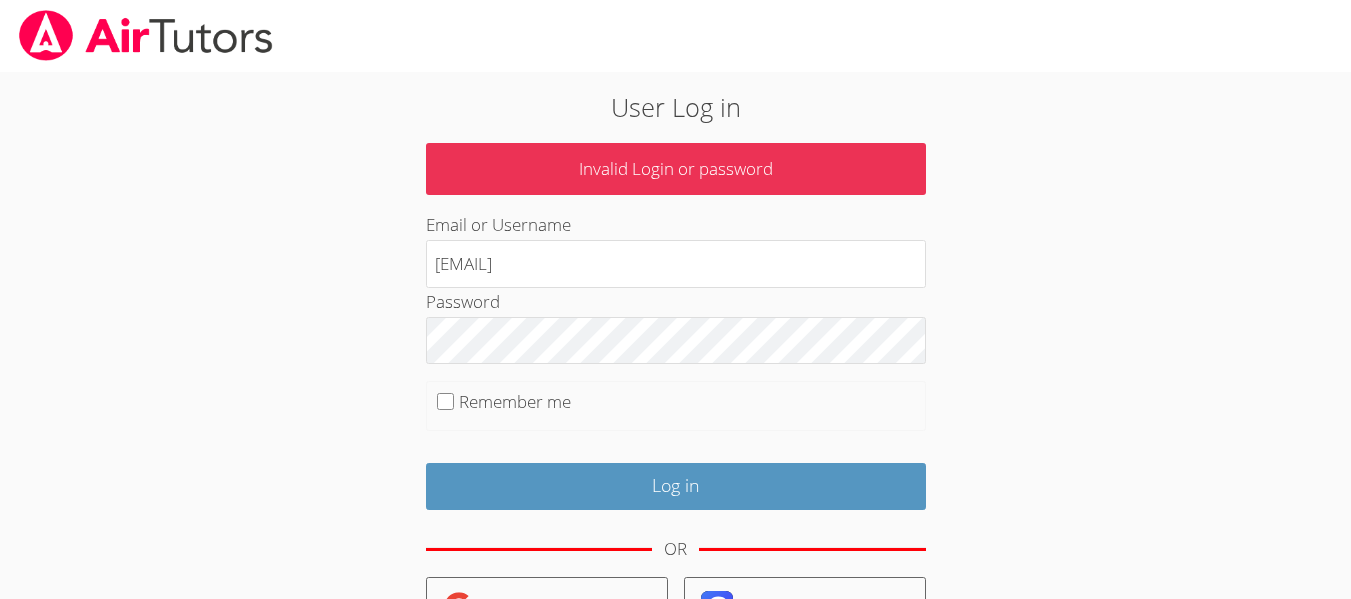 drag, startPoint x: 645, startPoint y: 260, endPoint x: 320, endPoint y: 251, distance: 325.1246 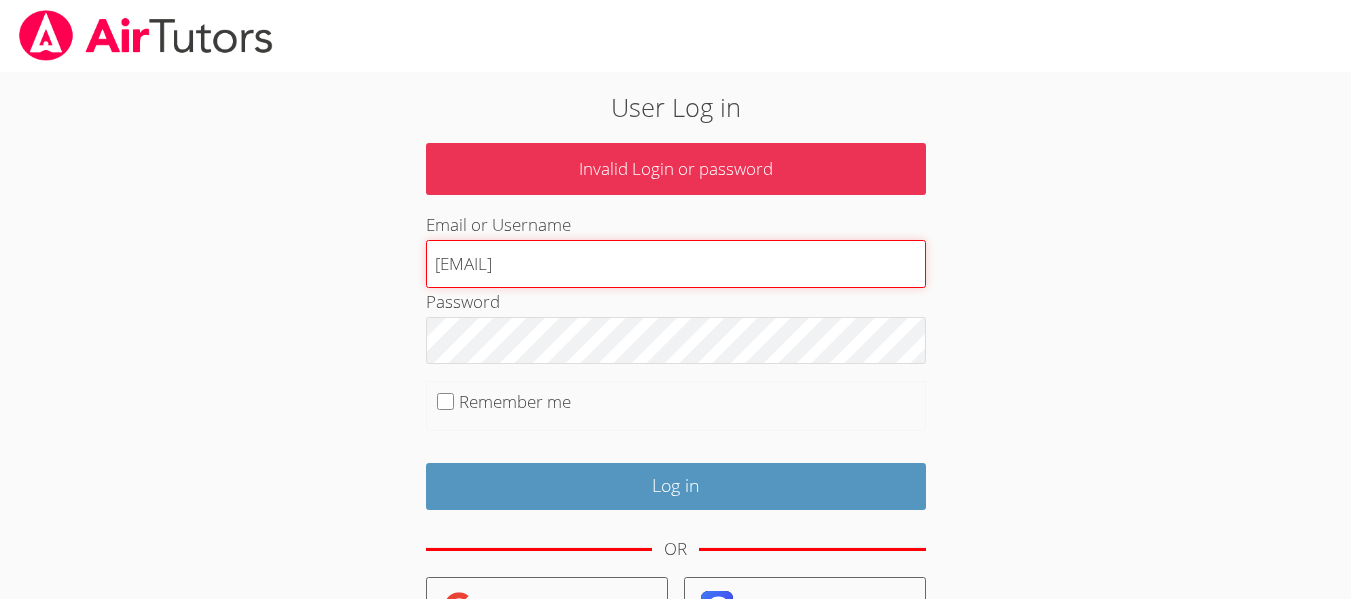 type on "[EMAIL]" 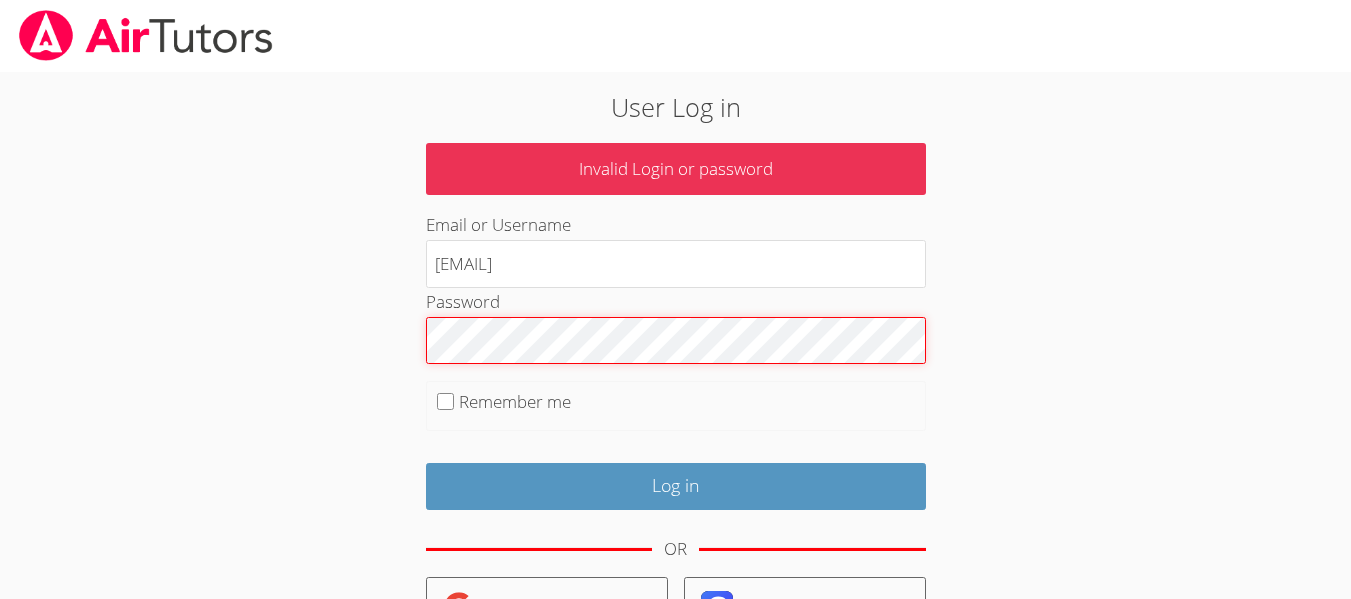 click on "Log in" at bounding box center (676, 486) 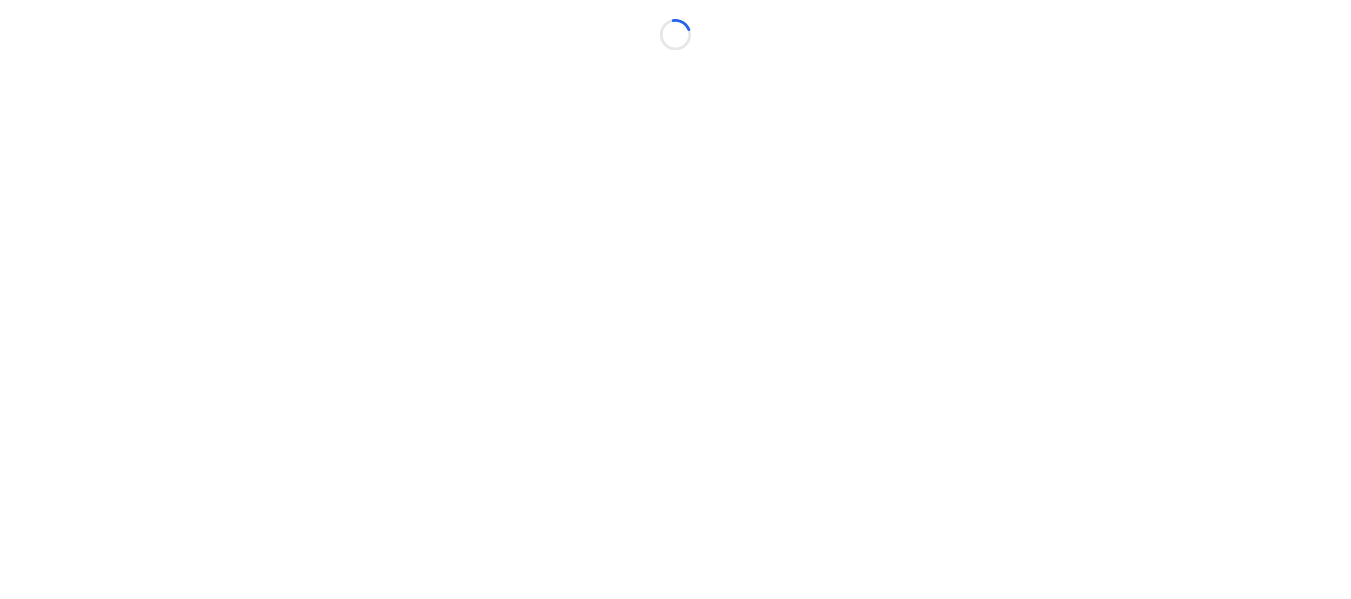 scroll, scrollTop: 0, scrollLeft: 0, axis: both 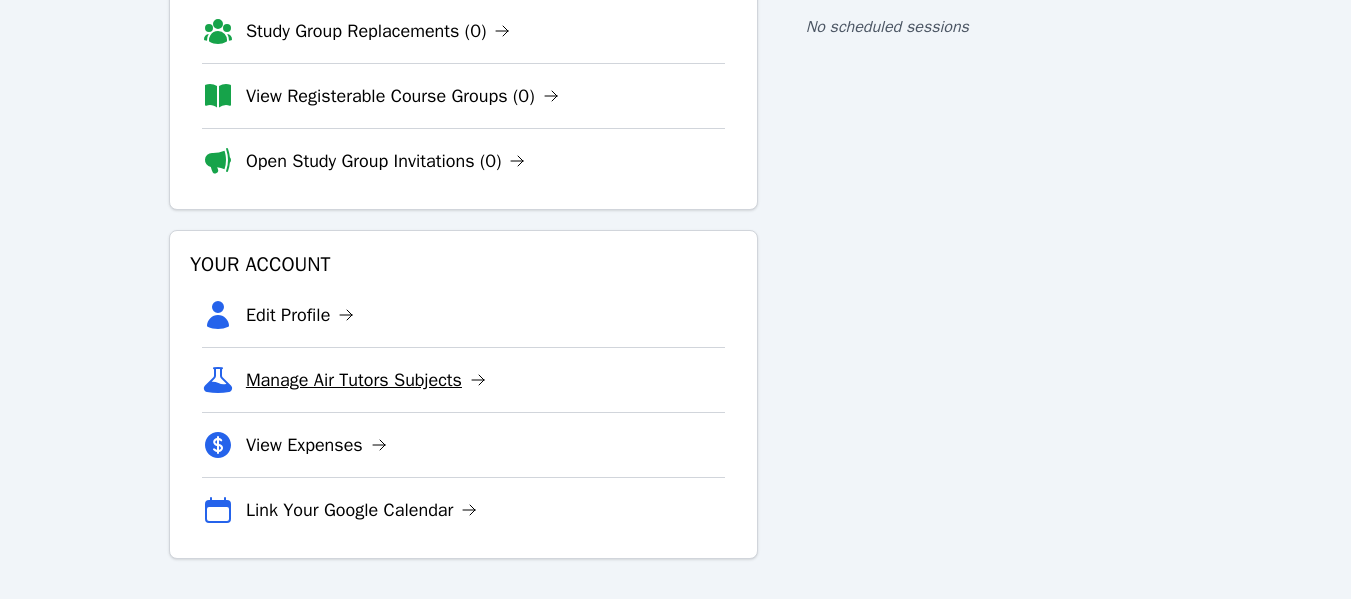 click on "Manage Air Tutors Subjects" at bounding box center [366, 380] 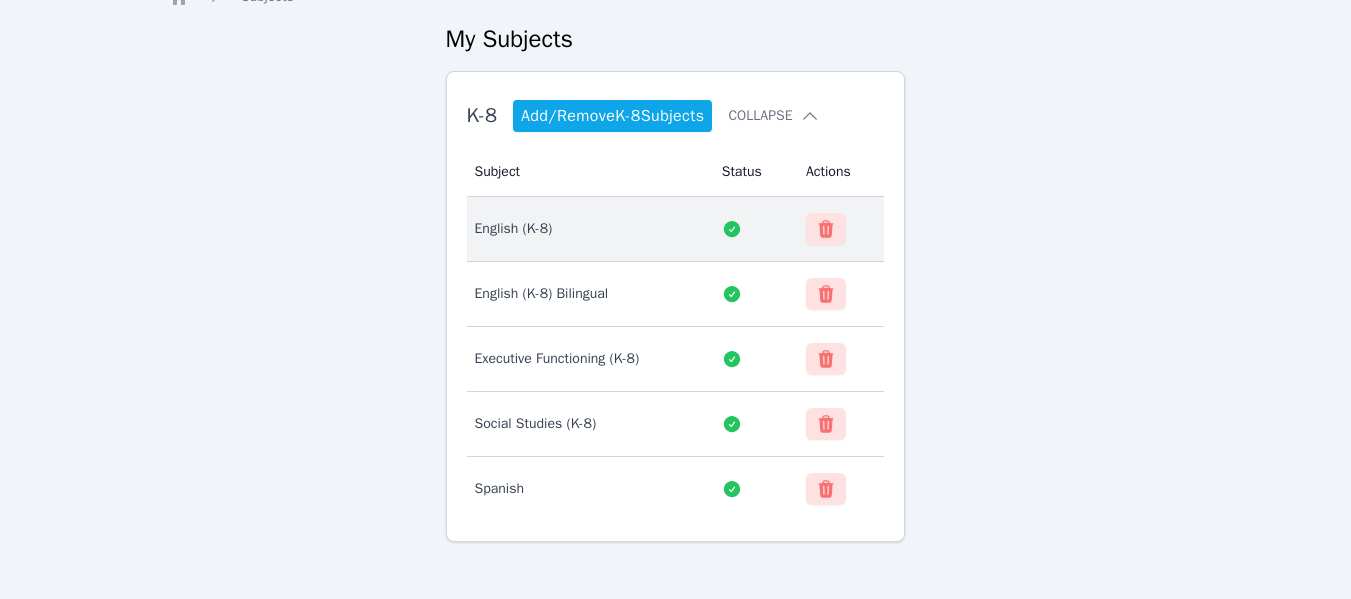 scroll, scrollTop: 92, scrollLeft: 0, axis: vertical 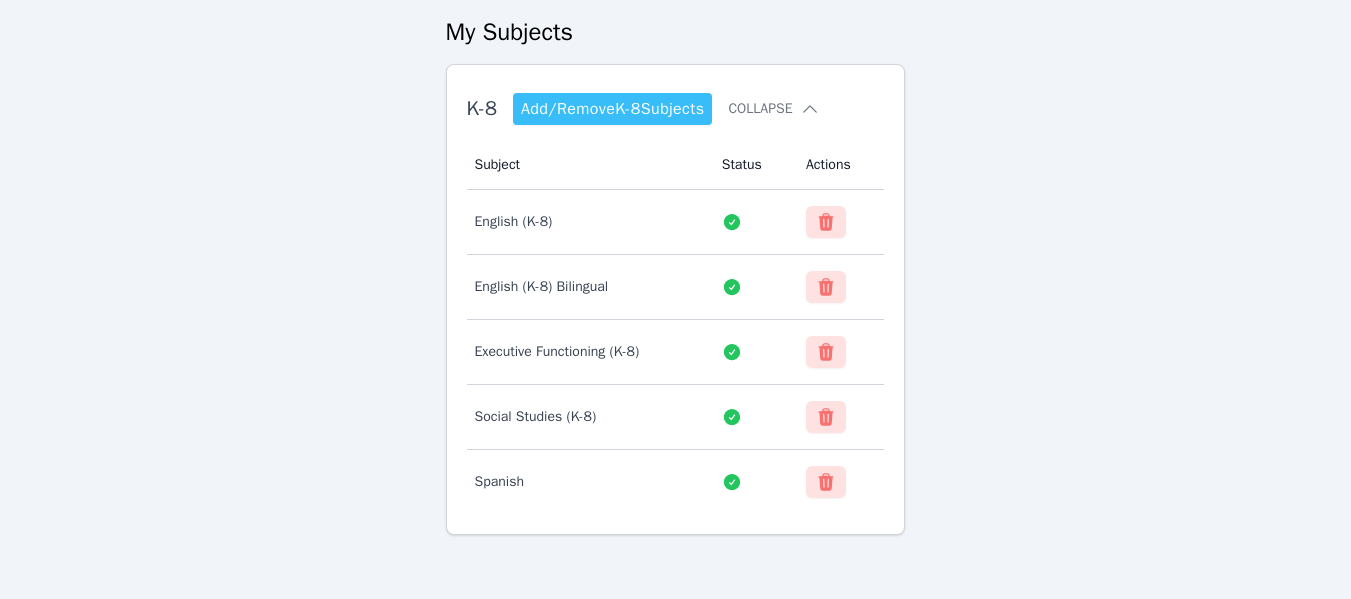 click on "Add/Remove  K-8  Subjects" at bounding box center (613, 109) 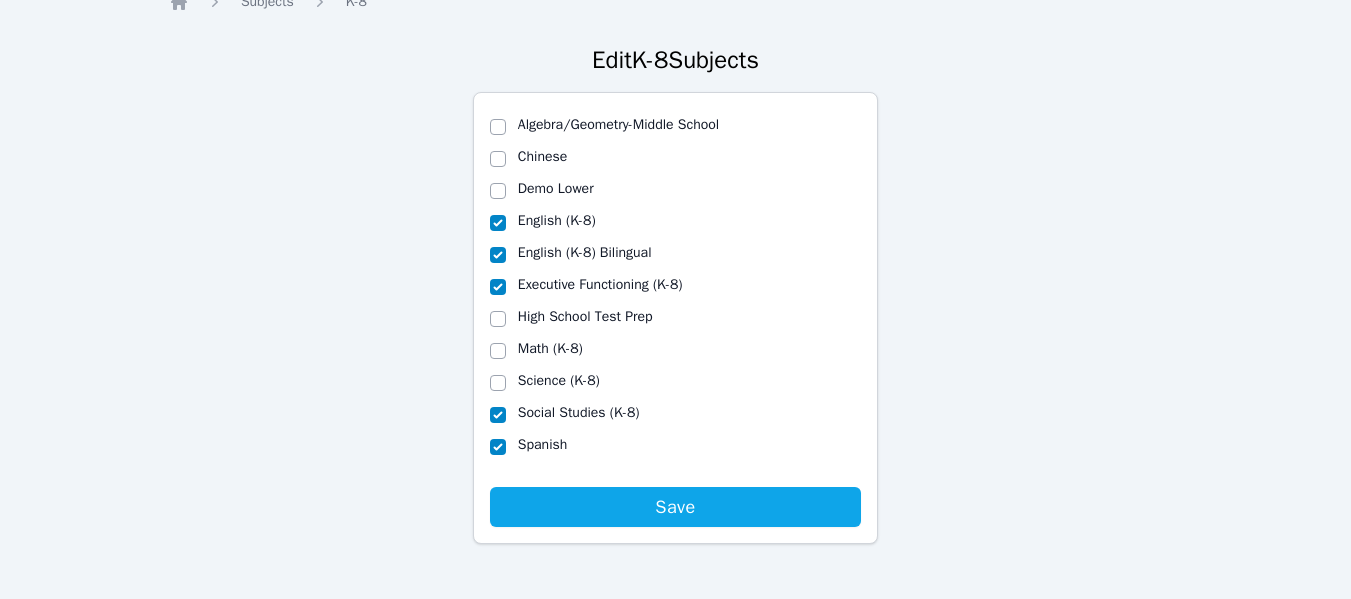scroll, scrollTop: 81, scrollLeft: 0, axis: vertical 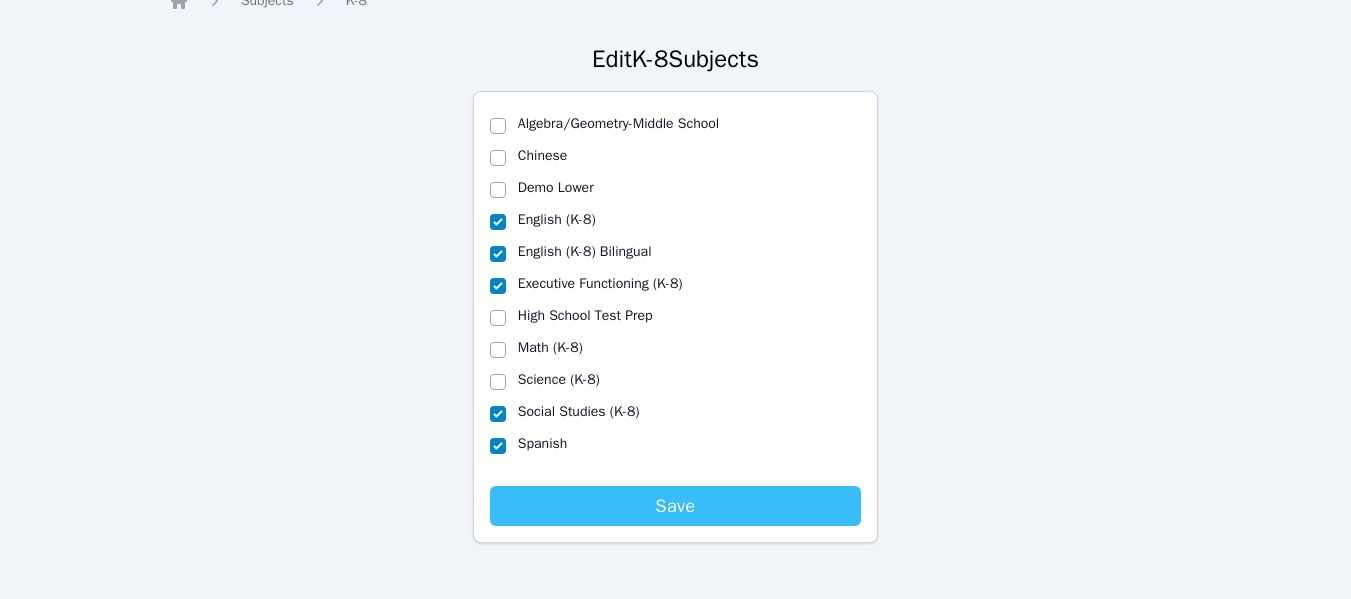 click on "Save" at bounding box center [675, 506] 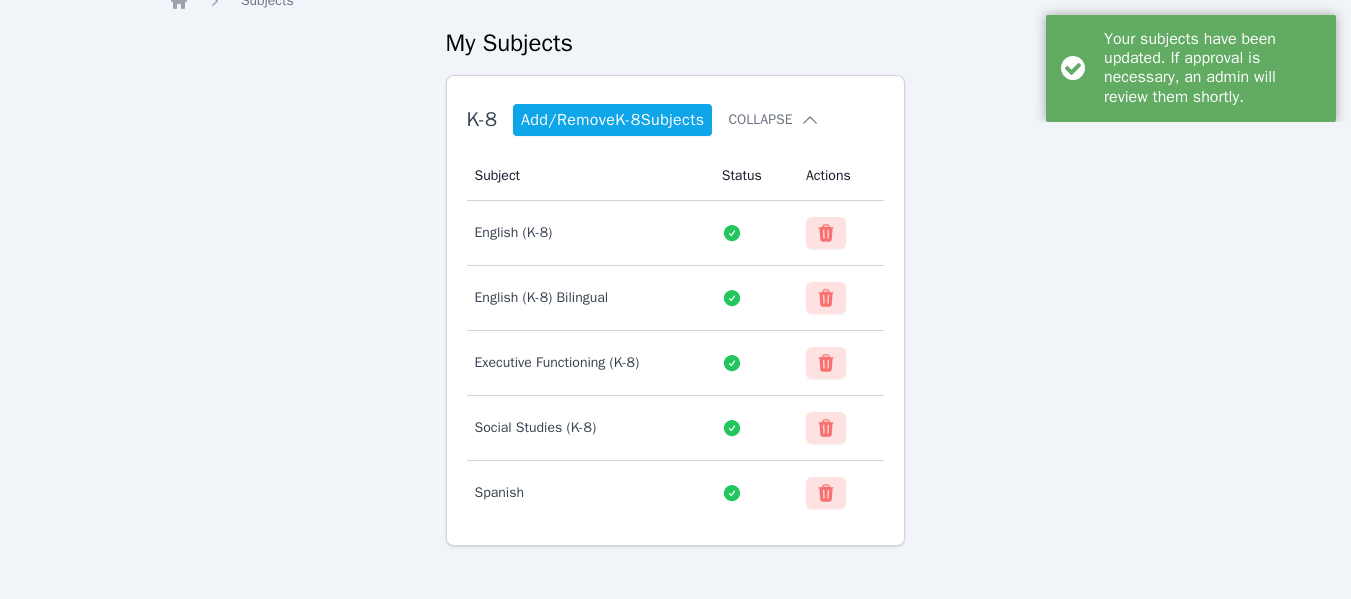 scroll, scrollTop: 0, scrollLeft: 0, axis: both 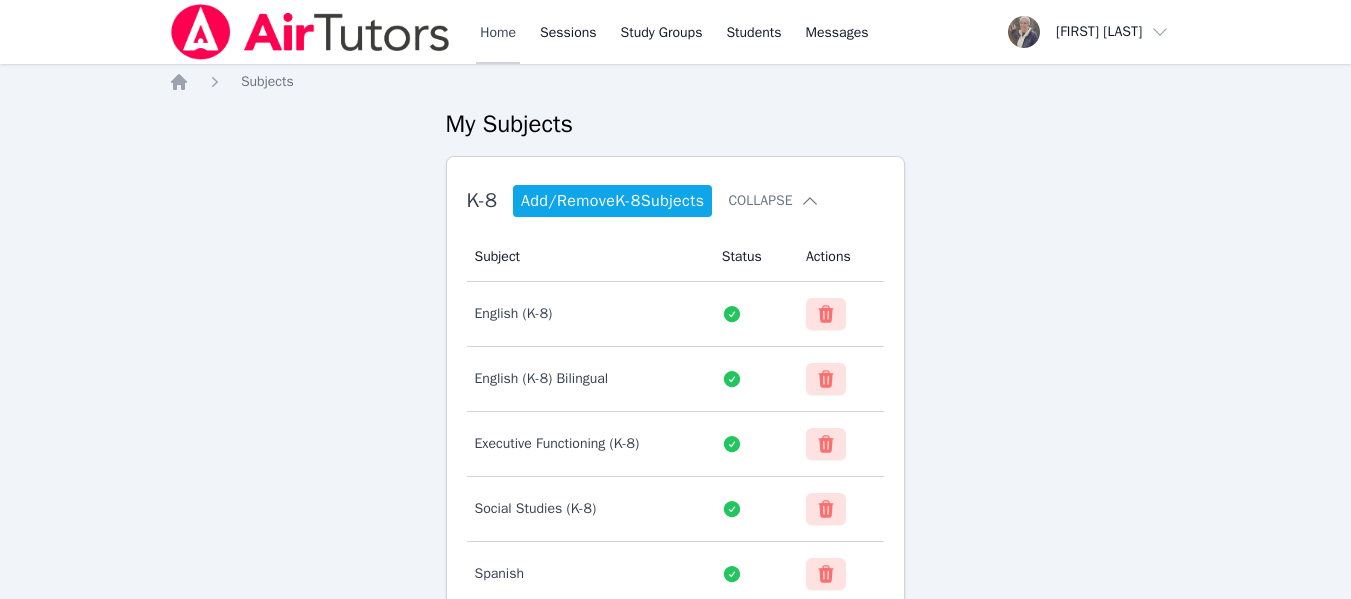 click on "Home" at bounding box center [498, 32] 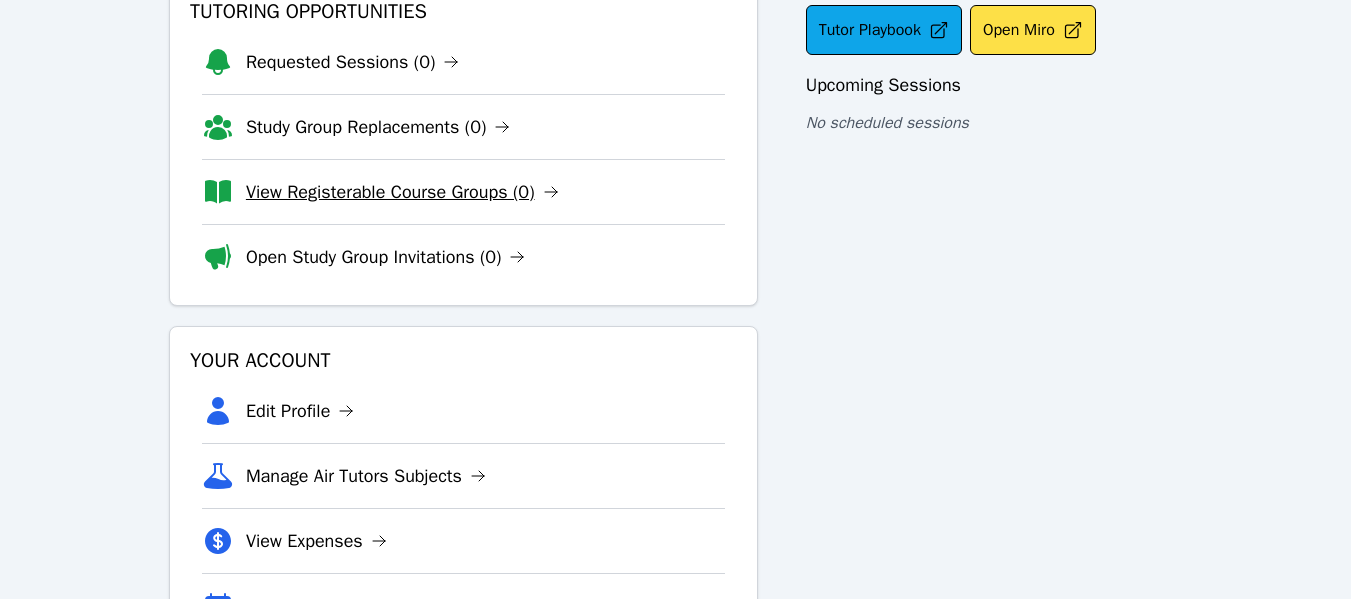 scroll, scrollTop: 0, scrollLeft: 0, axis: both 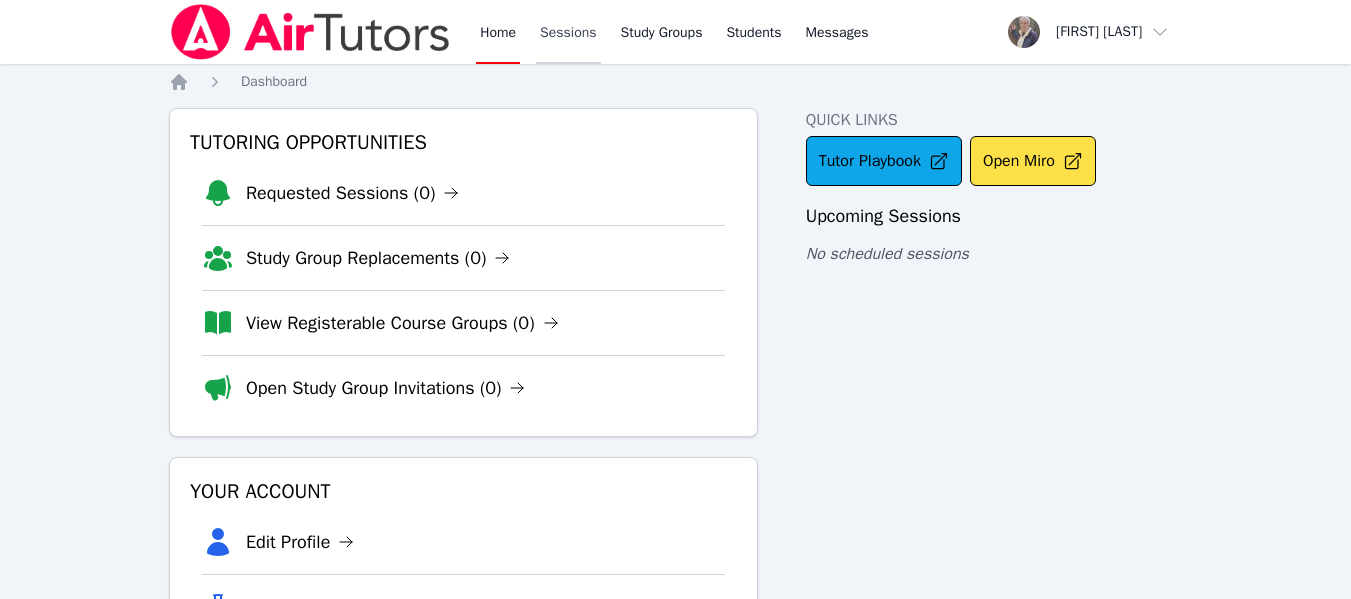 click on "Sessions" at bounding box center [568, 32] 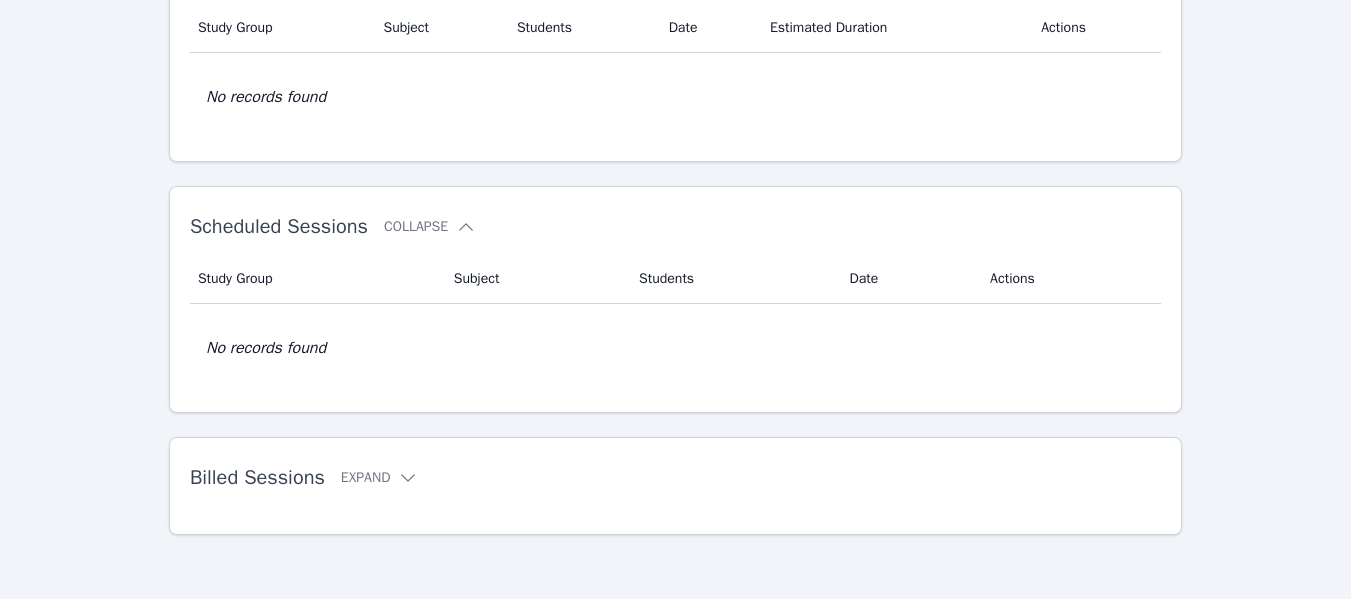 scroll, scrollTop: 0, scrollLeft: 0, axis: both 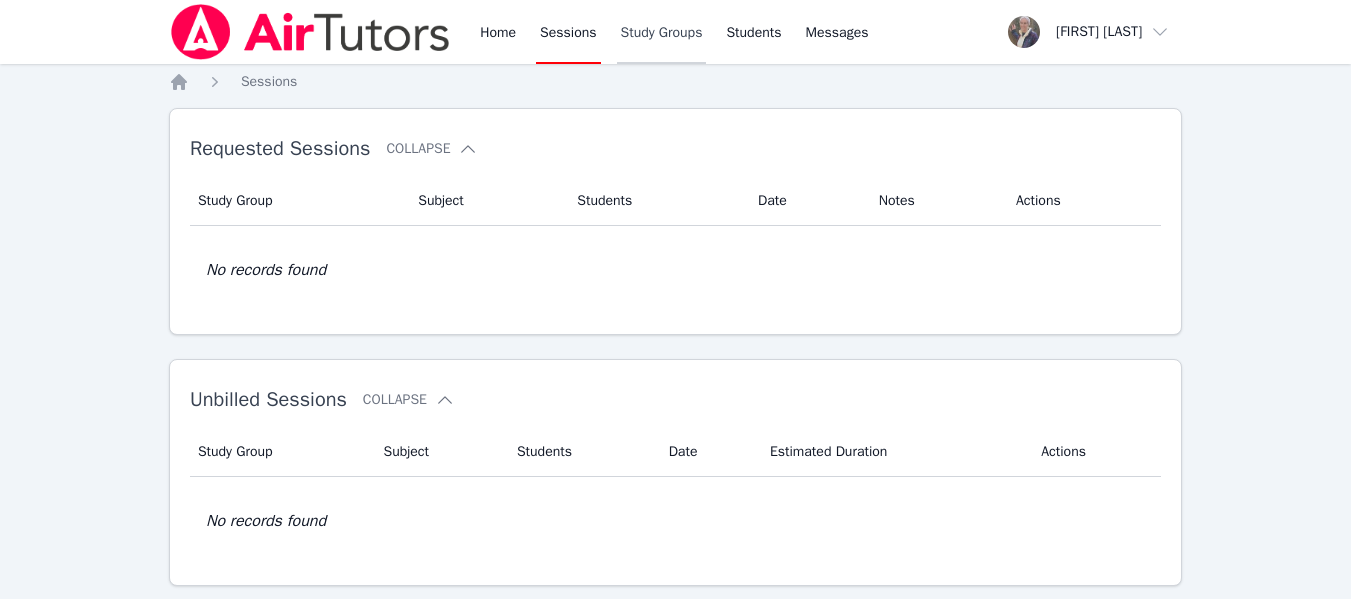 click on "Study Groups" at bounding box center (662, 32) 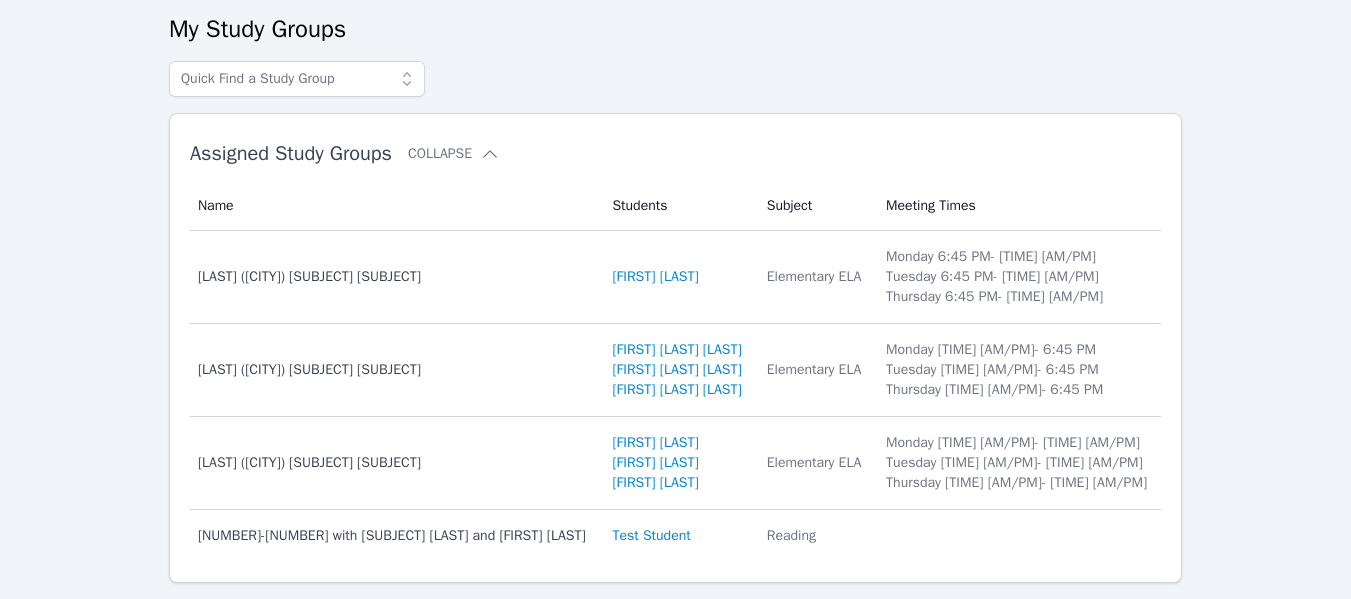 scroll, scrollTop: 0, scrollLeft: 0, axis: both 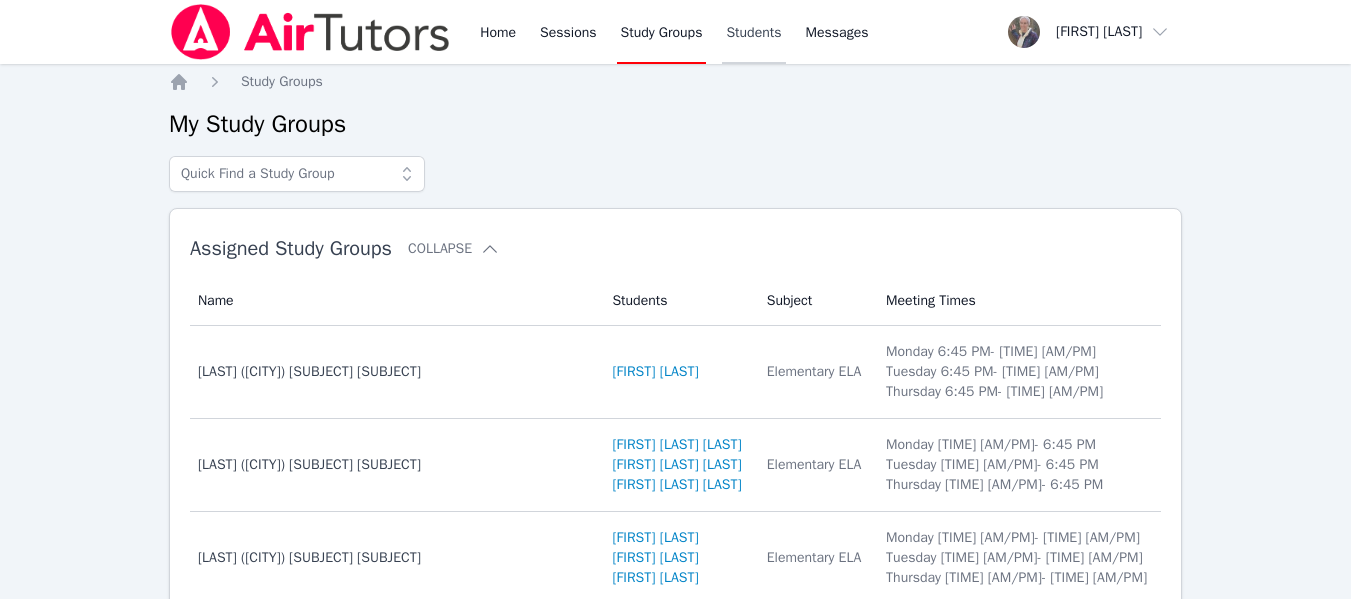 click on "Students" at bounding box center [753, 32] 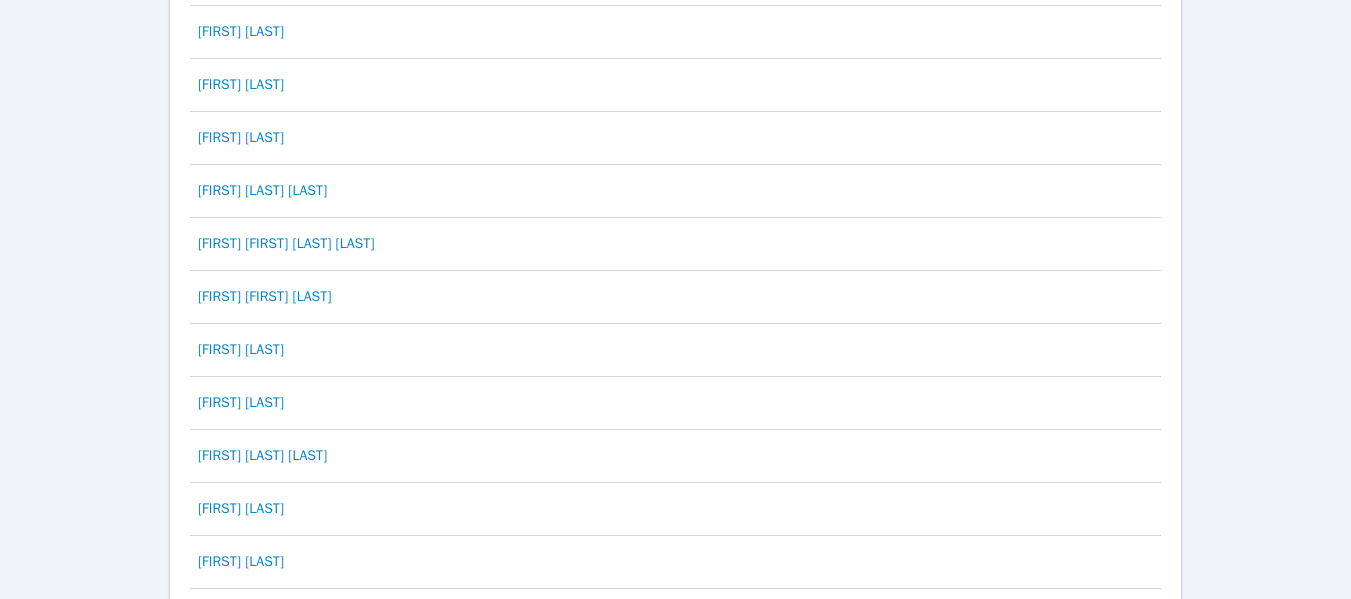 scroll, scrollTop: 0, scrollLeft: 0, axis: both 